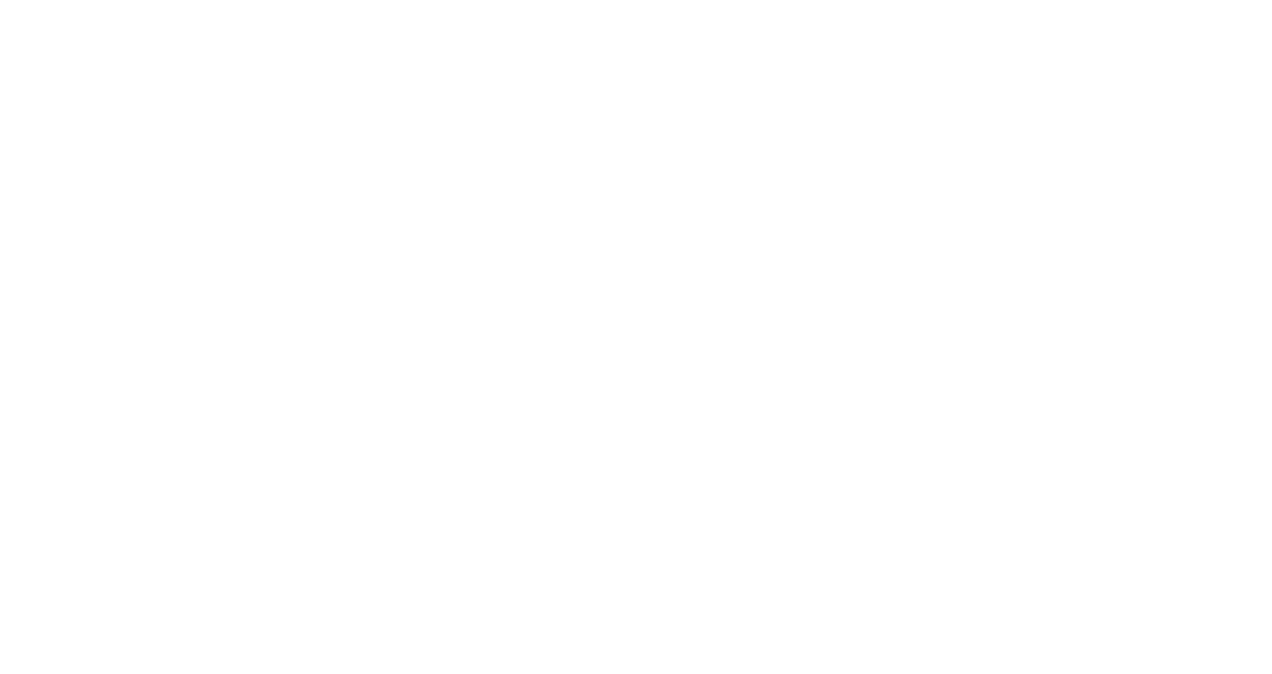 scroll, scrollTop: 0, scrollLeft: 0, axis: both 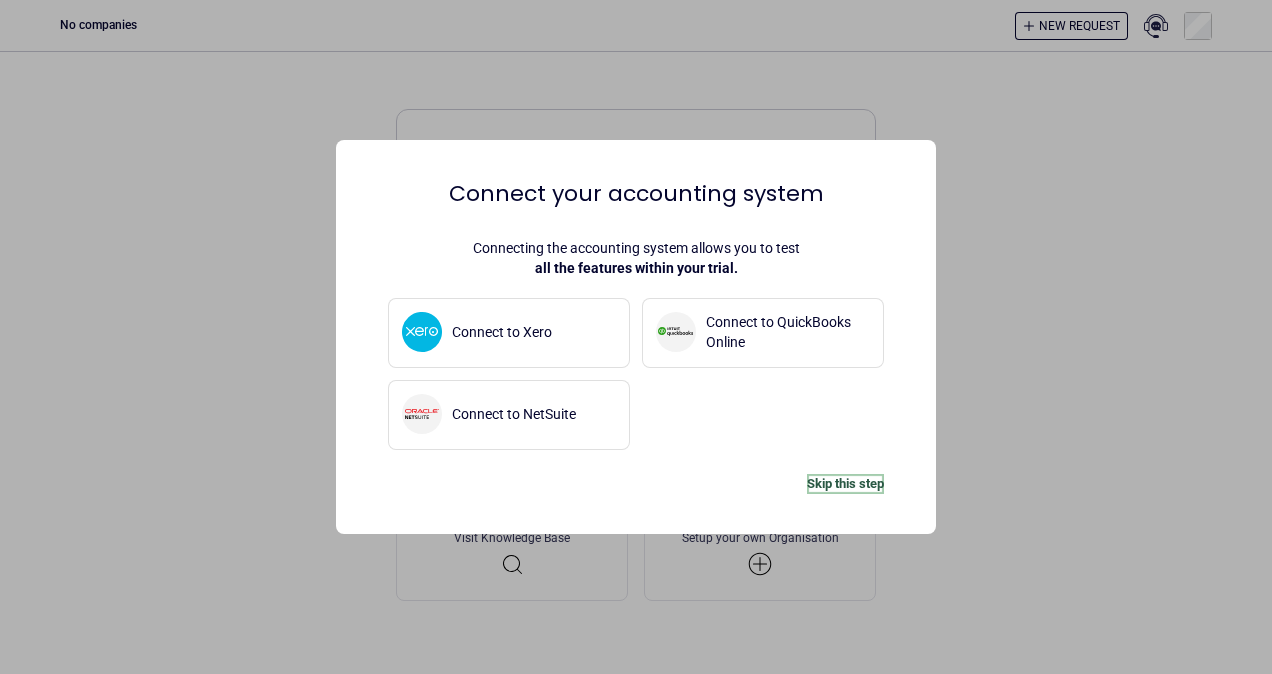 click on "Skip this step" at bounding box center [845, 484] 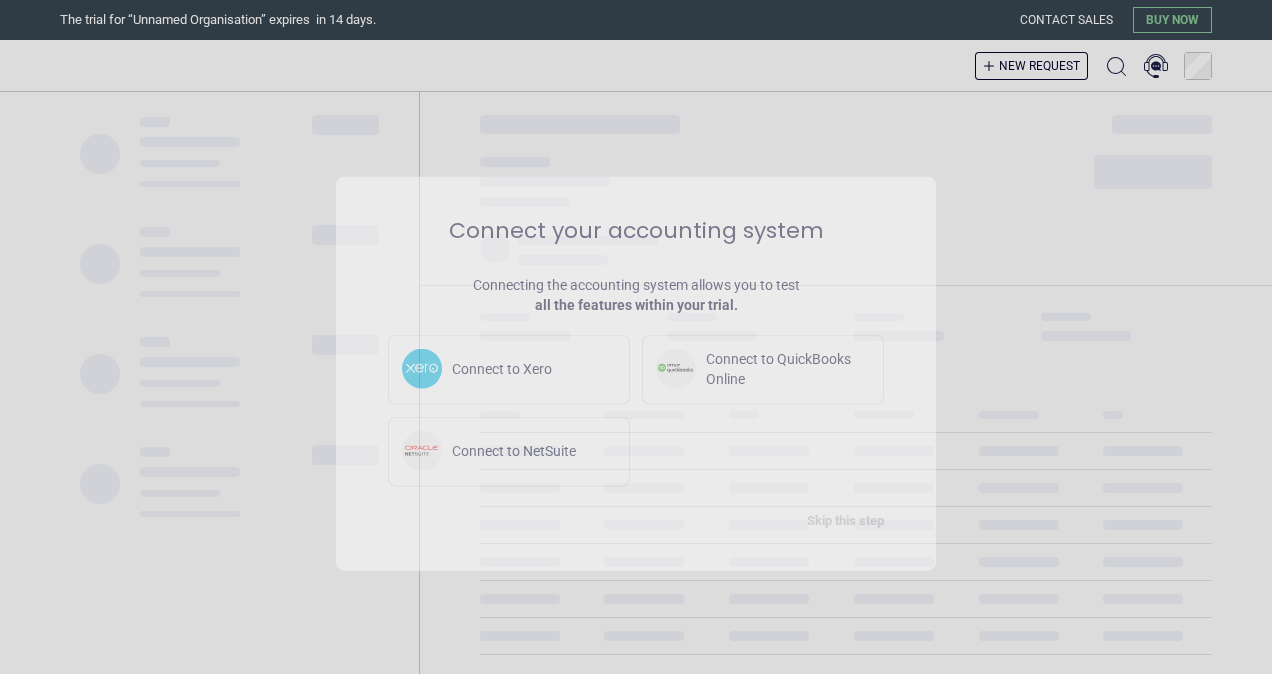 click on "Connect your accounting system Connecting the accounting system allows you to test all the features within your trial. Connect to Xero Connect to QuickBooks Online Connect to NetSuite Skip this step" at bounding box center [636, 374] 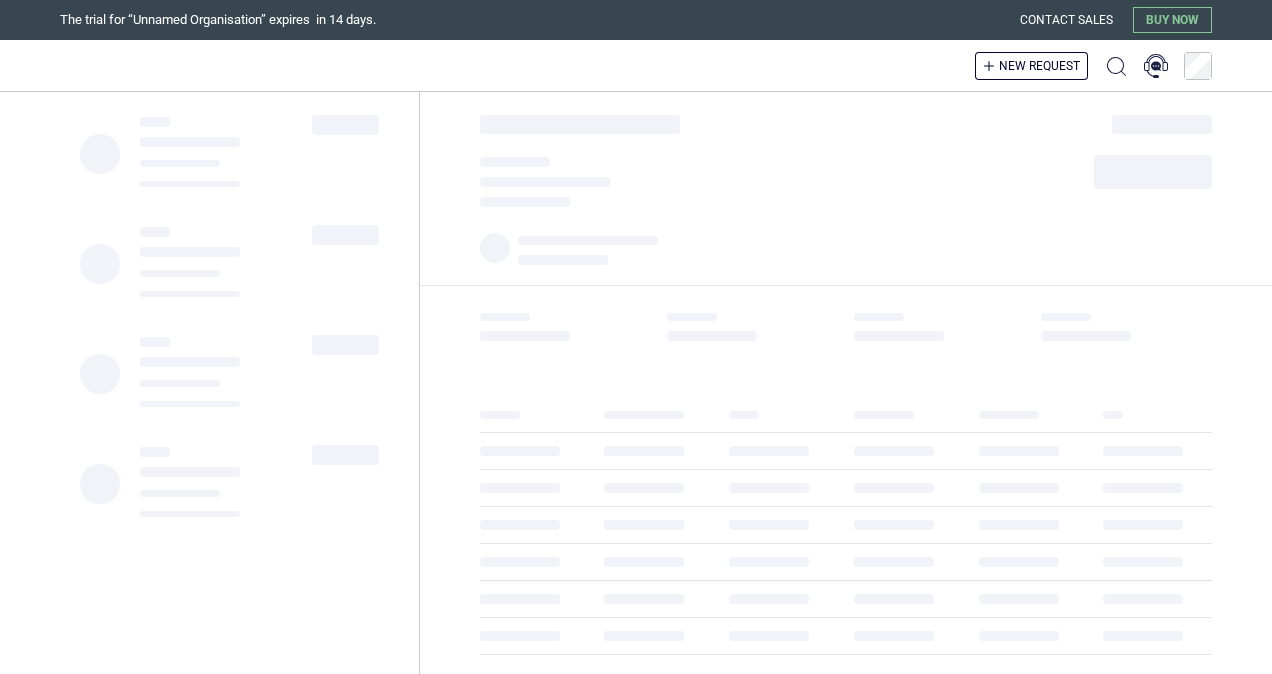 scroll, scrollTop: 0, scrollLeft: 0, axis: both 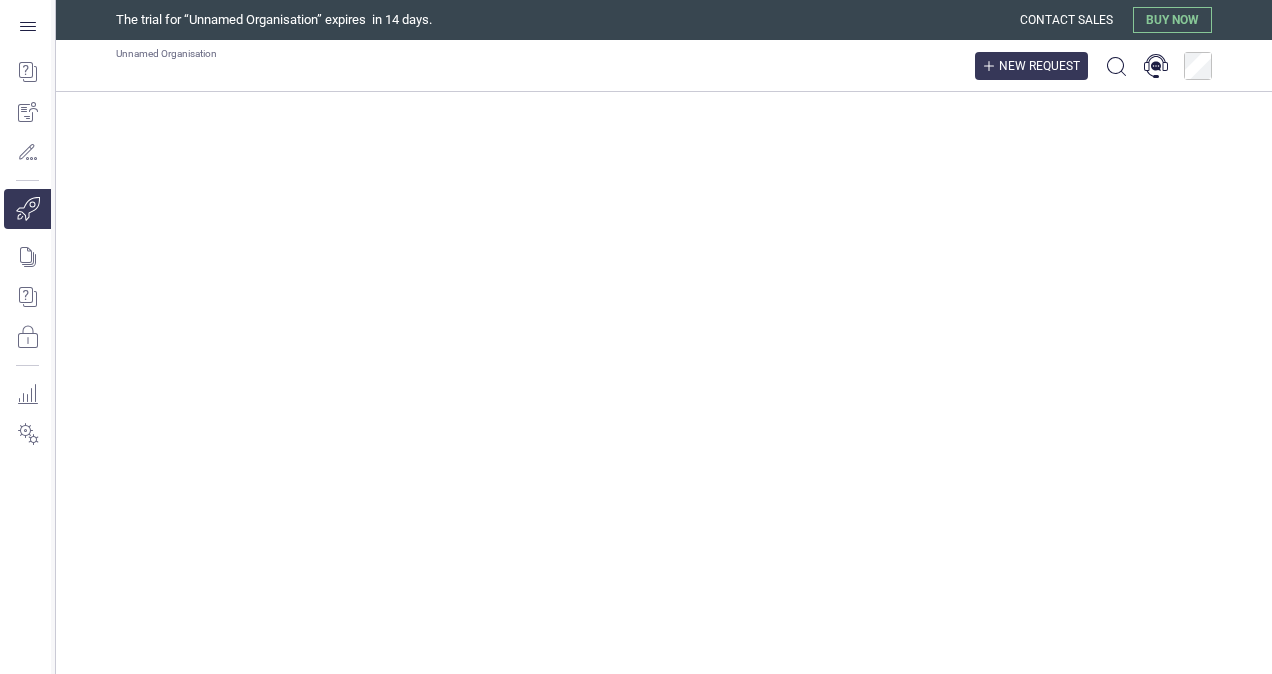 click on "New request" at bounding box center [1031, 66] 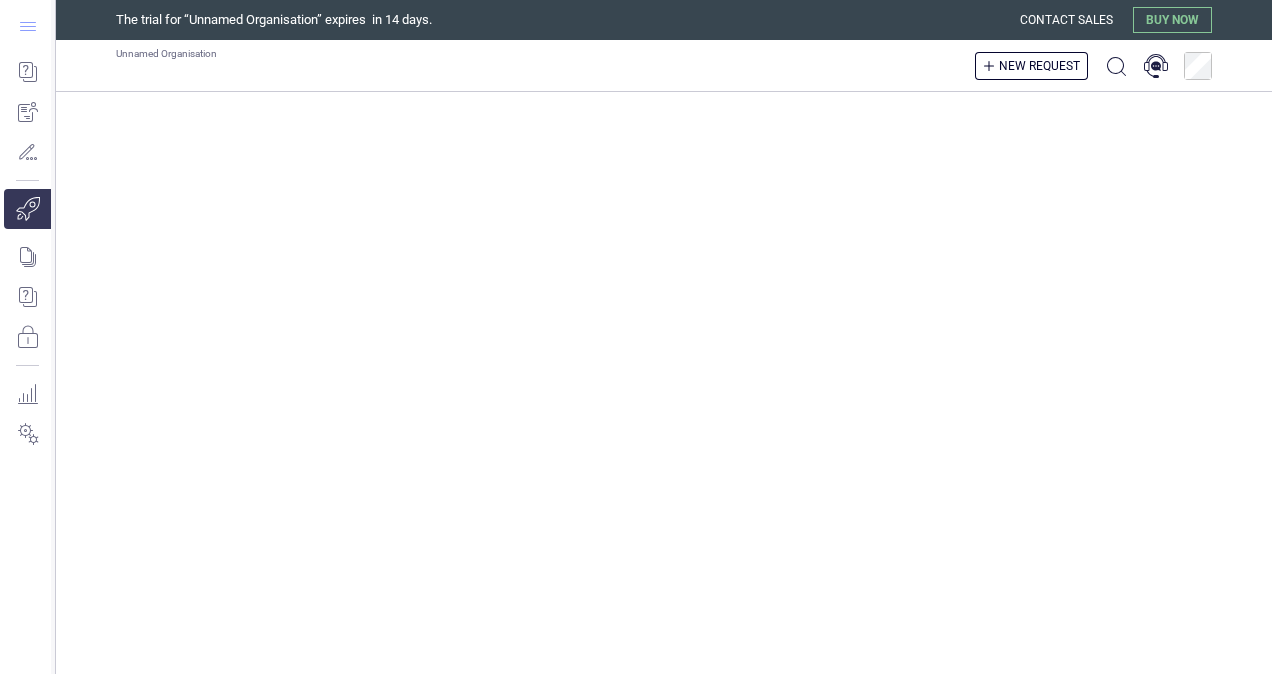 click at bounding box center (28, 26) 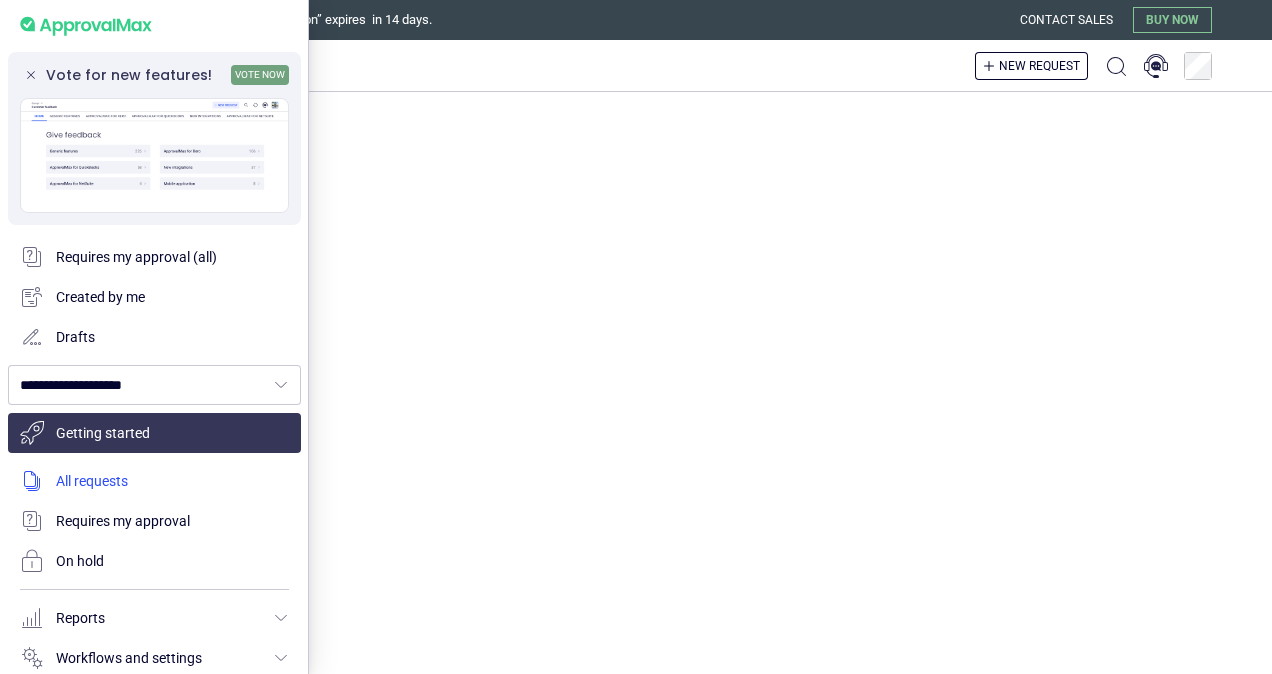 click at bounding box center (154, 481) 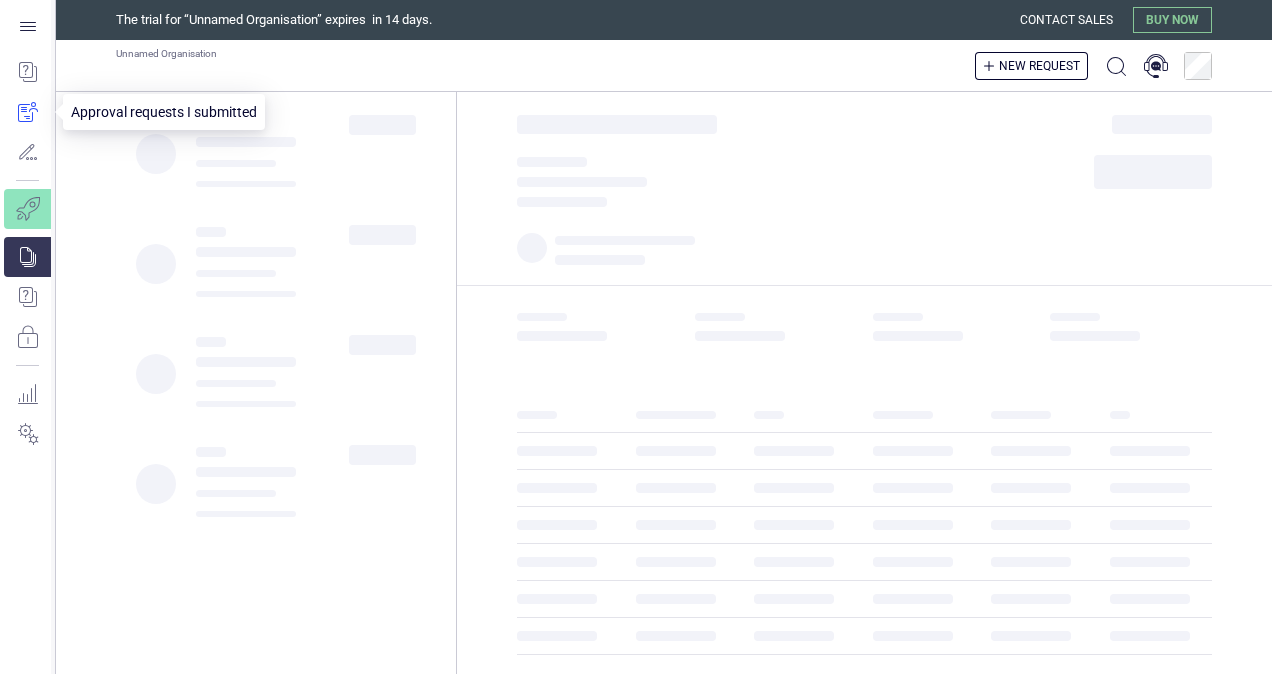 click at bounding box center [27, 112] 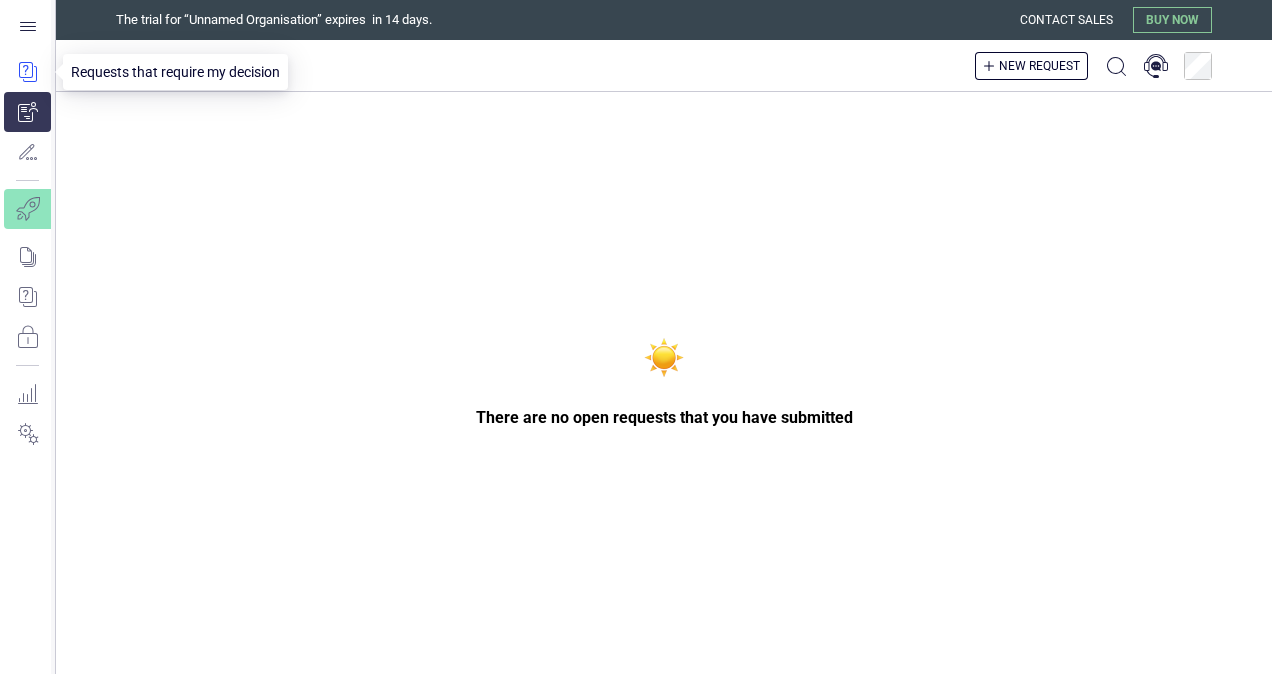 click at bounding box center (27, 72) 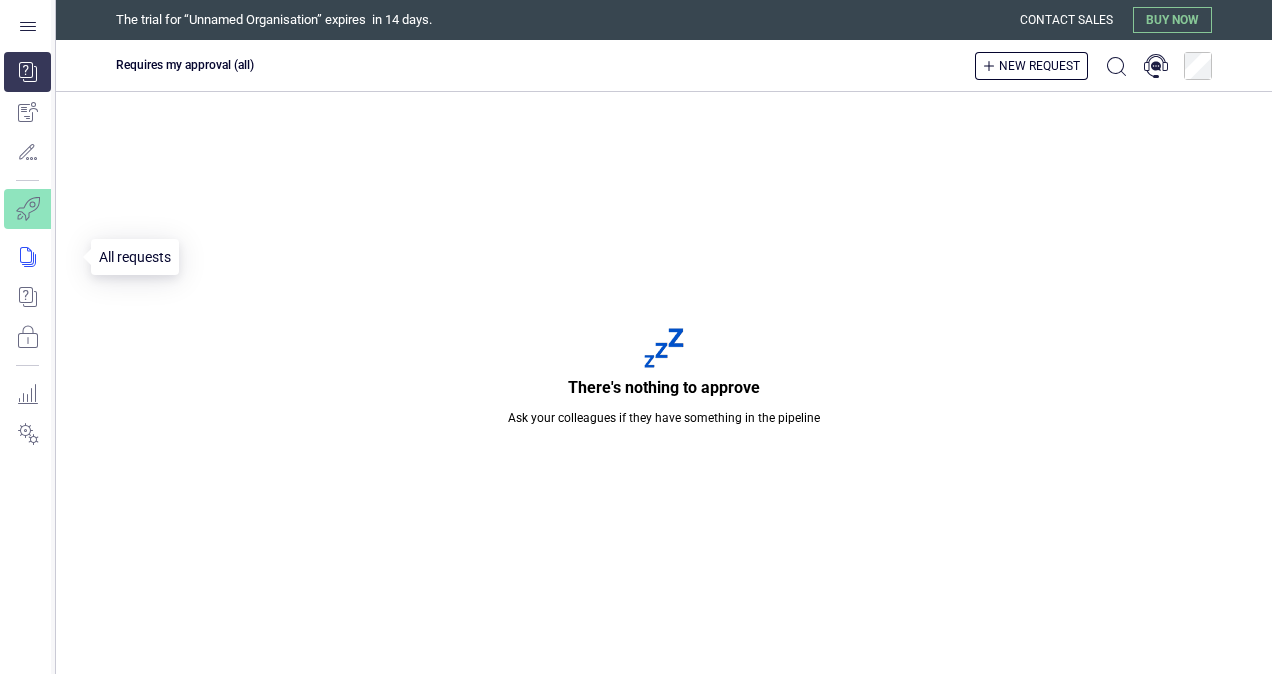click at bounding box center (41, 257) 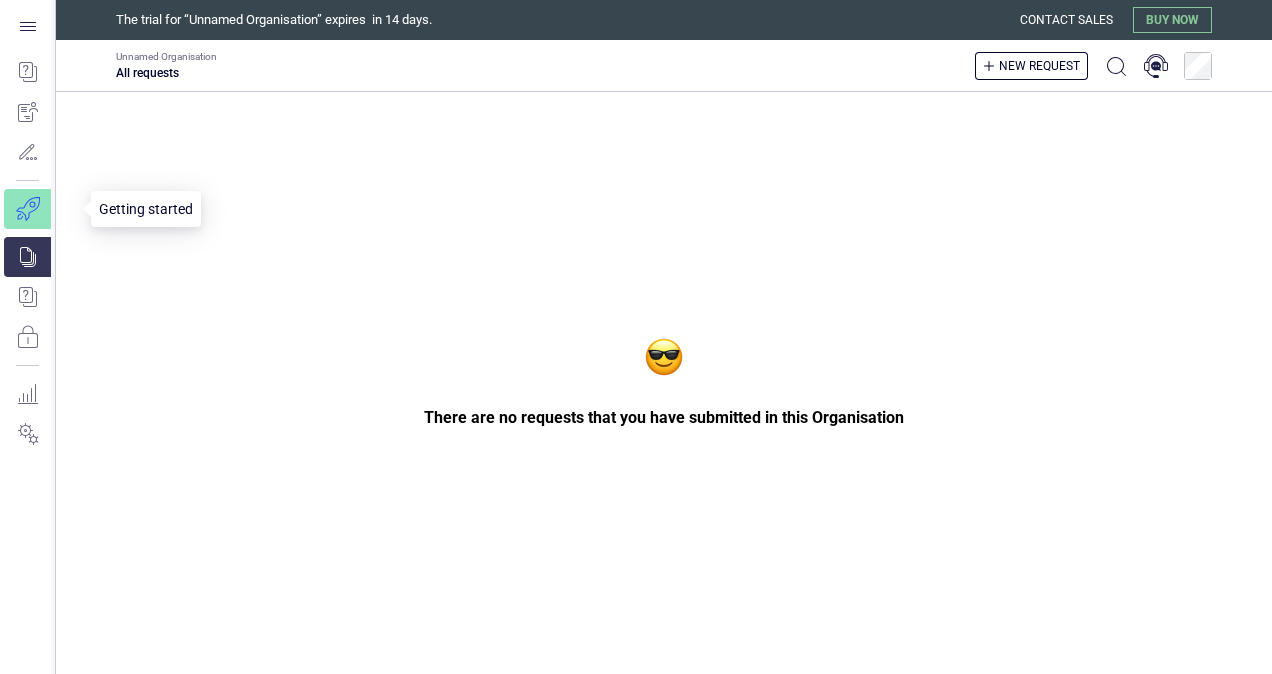 click at bounding box center (41, 209) 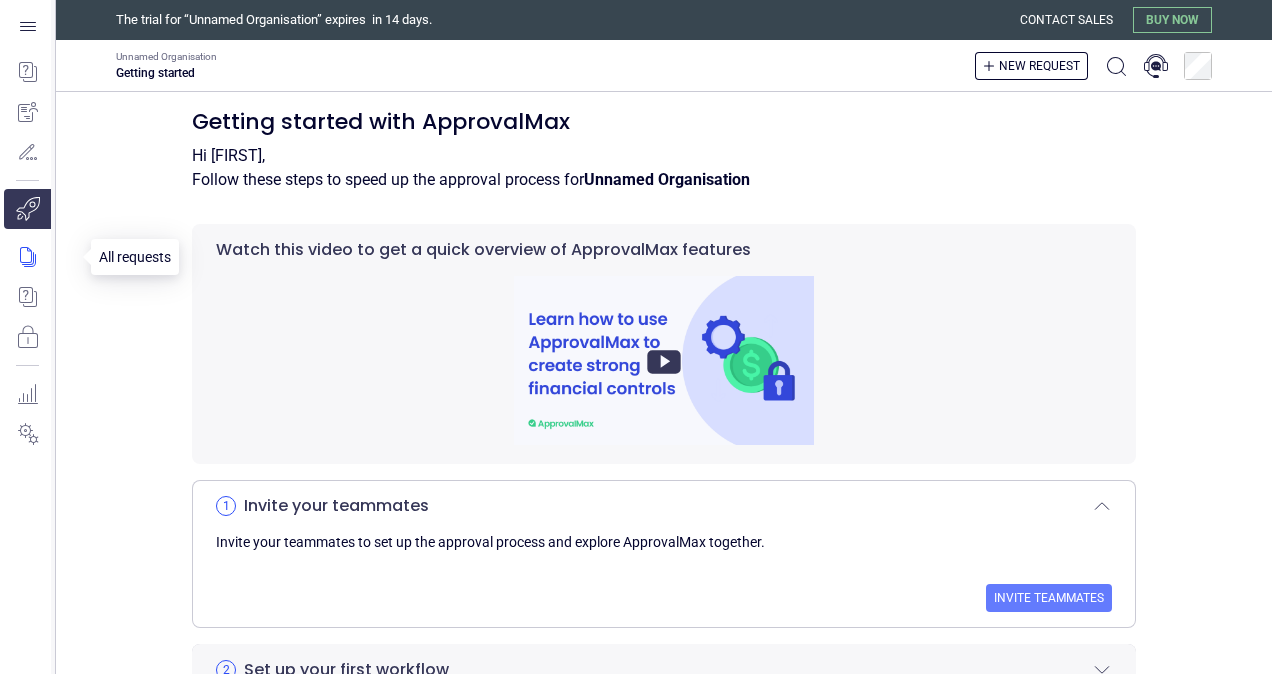 click at bounding box center (41, 257) 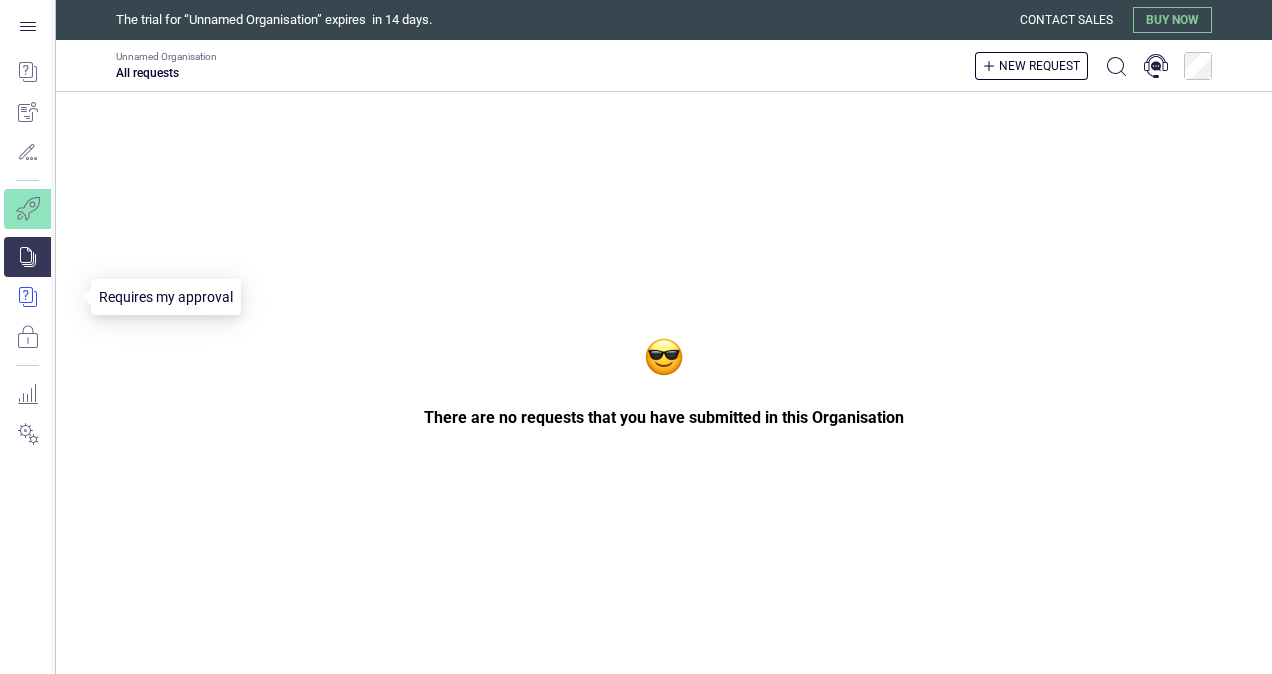 click at bounding box center (41, 297) 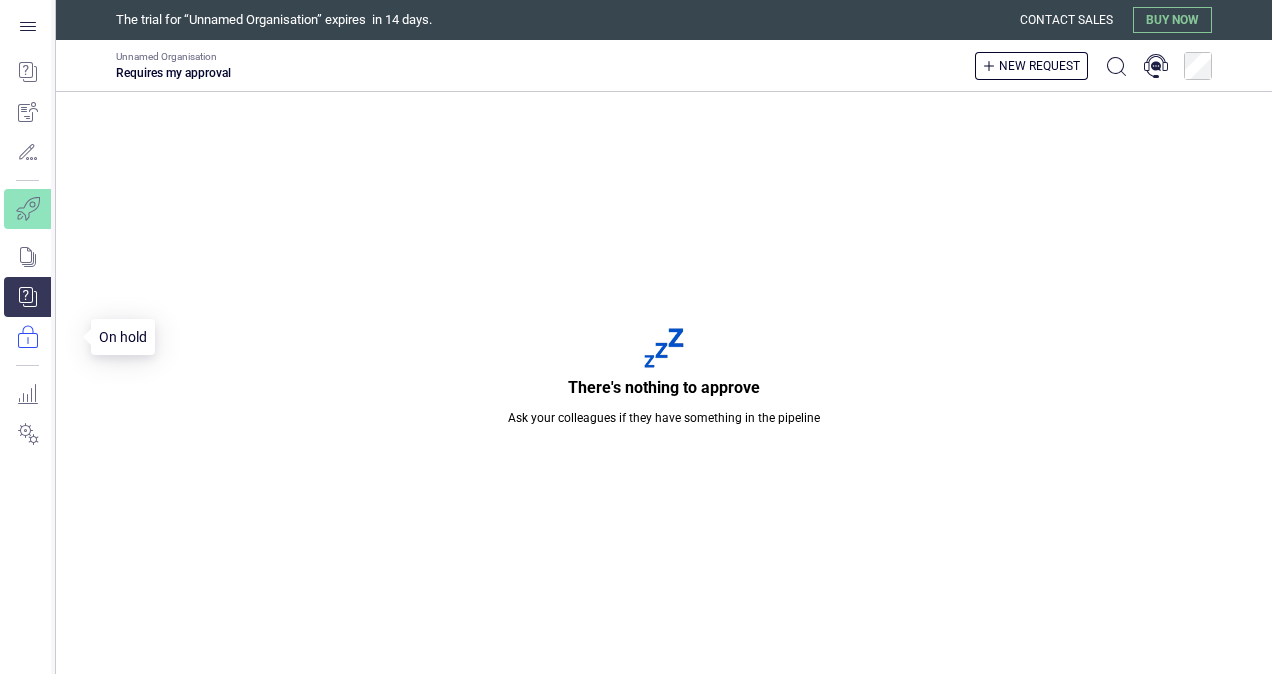 click at bounding box center (41, 337) 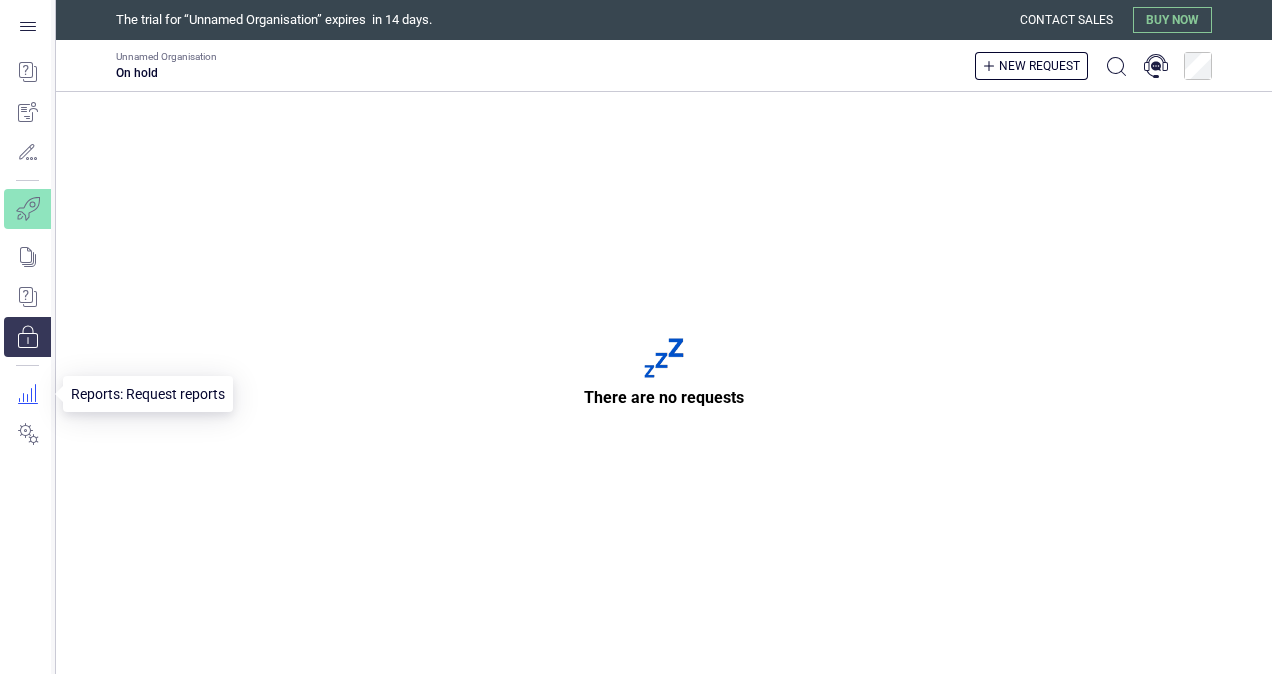 click at bounding box center [27, 394] 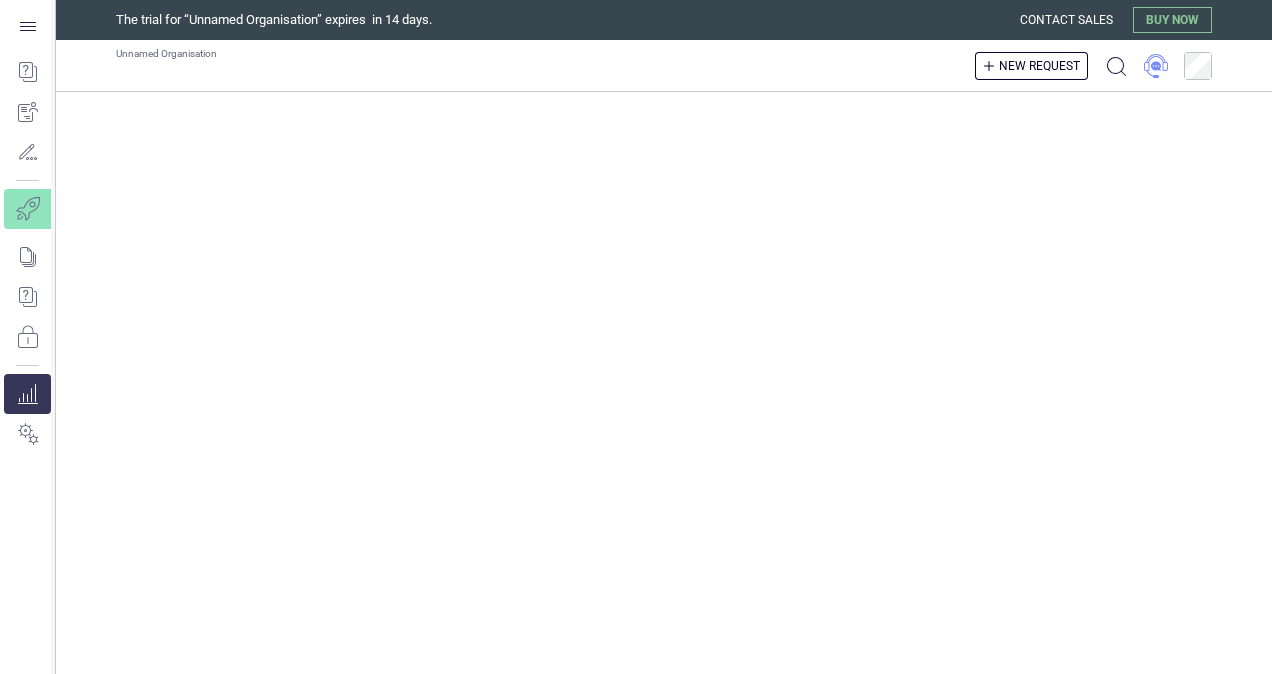 click at bounding box center (1156, 66) 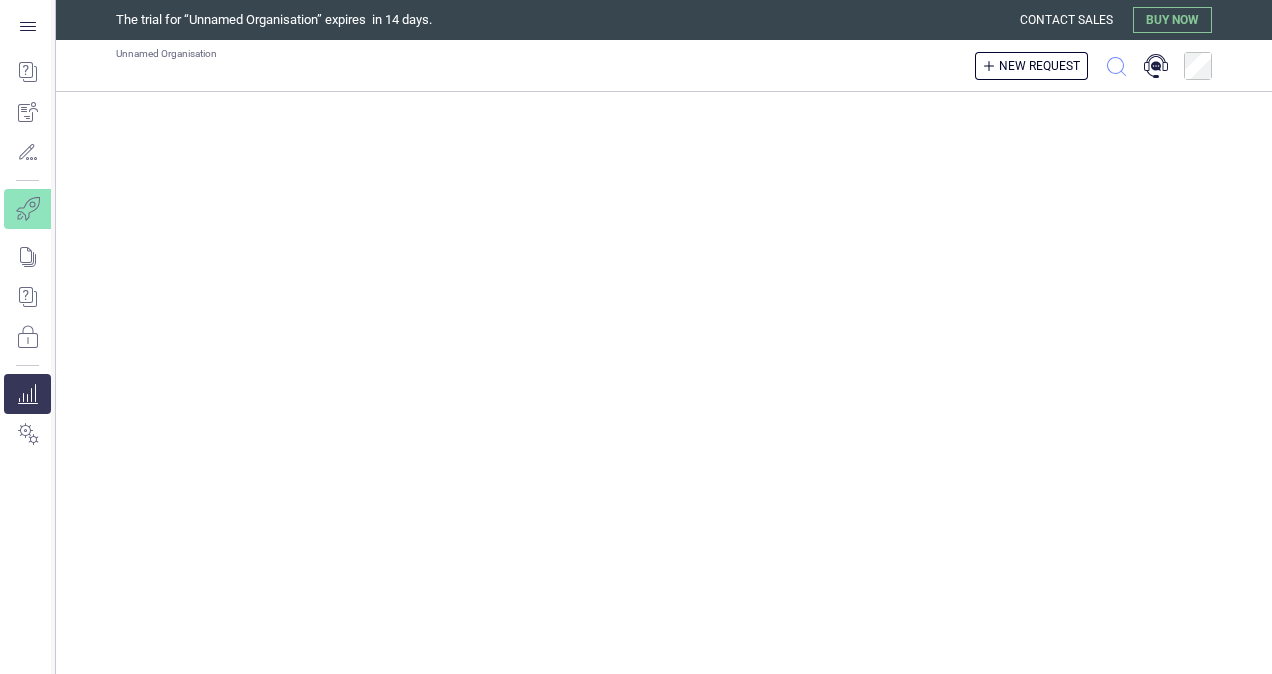 click at bounding box center [1116, 66] 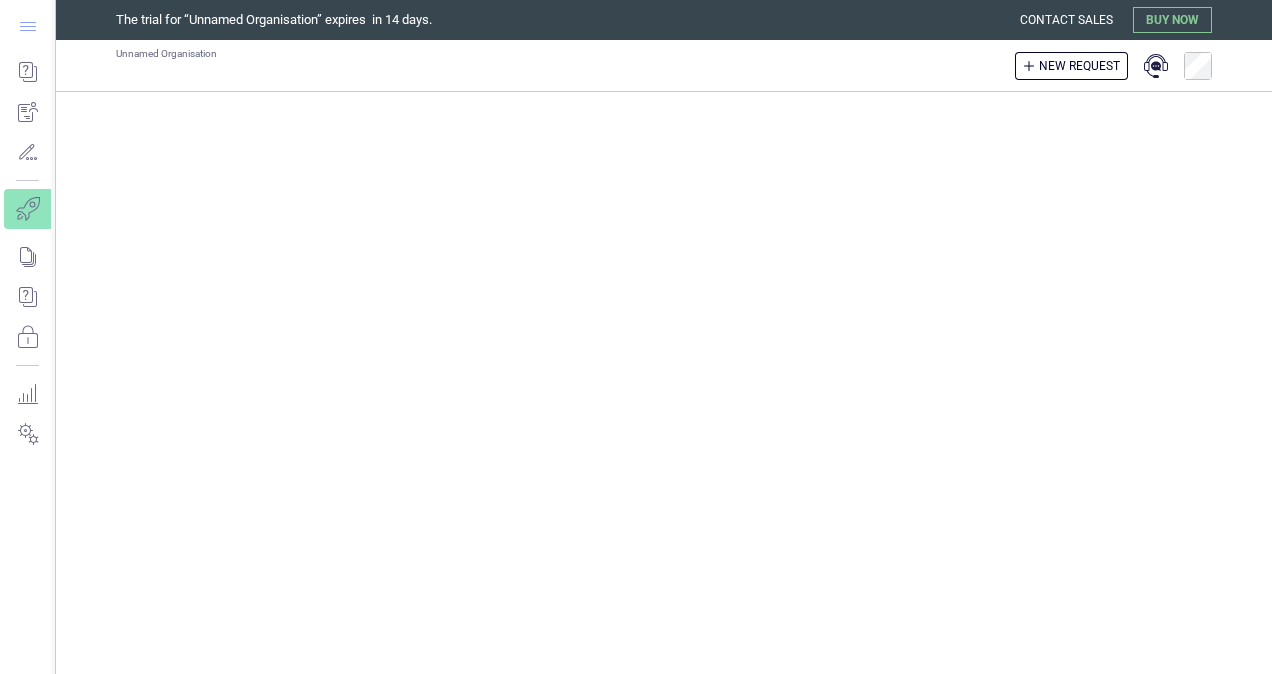 click at bounding box center [28, 26] 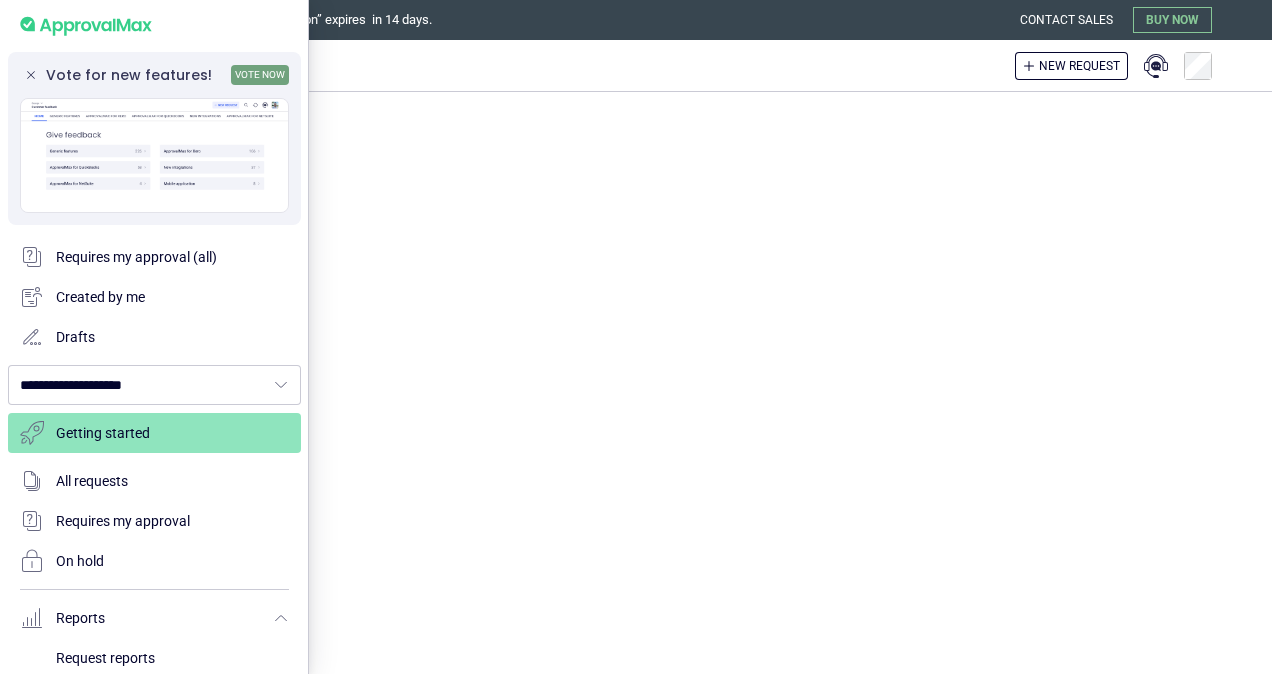 click at bounding box center (636, 337) 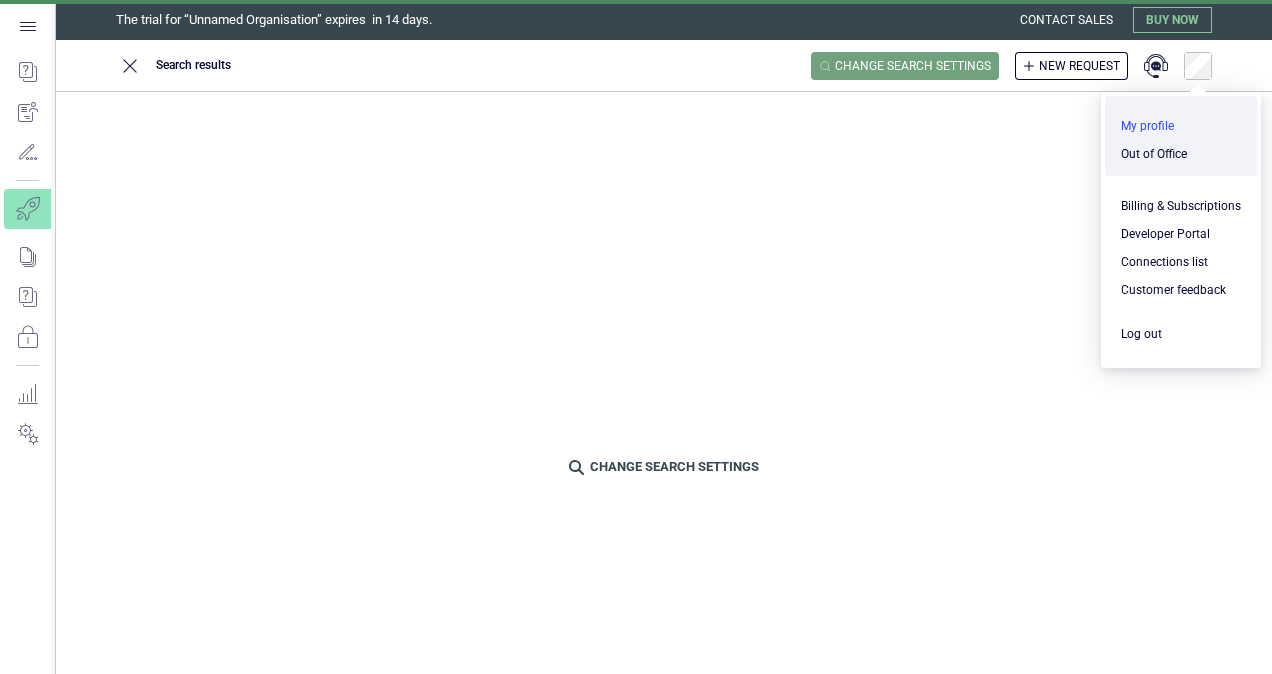 click at bounding box center (1181, 126) 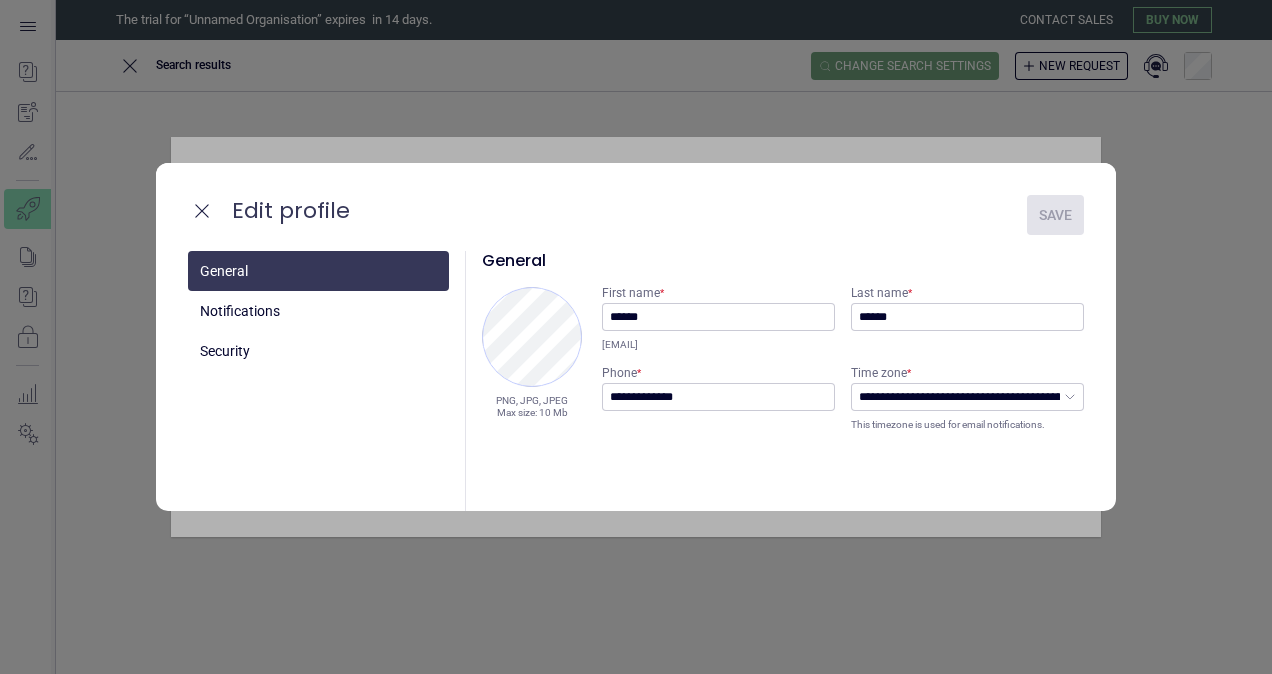 click on "**********" at bounding box center [636, 337] 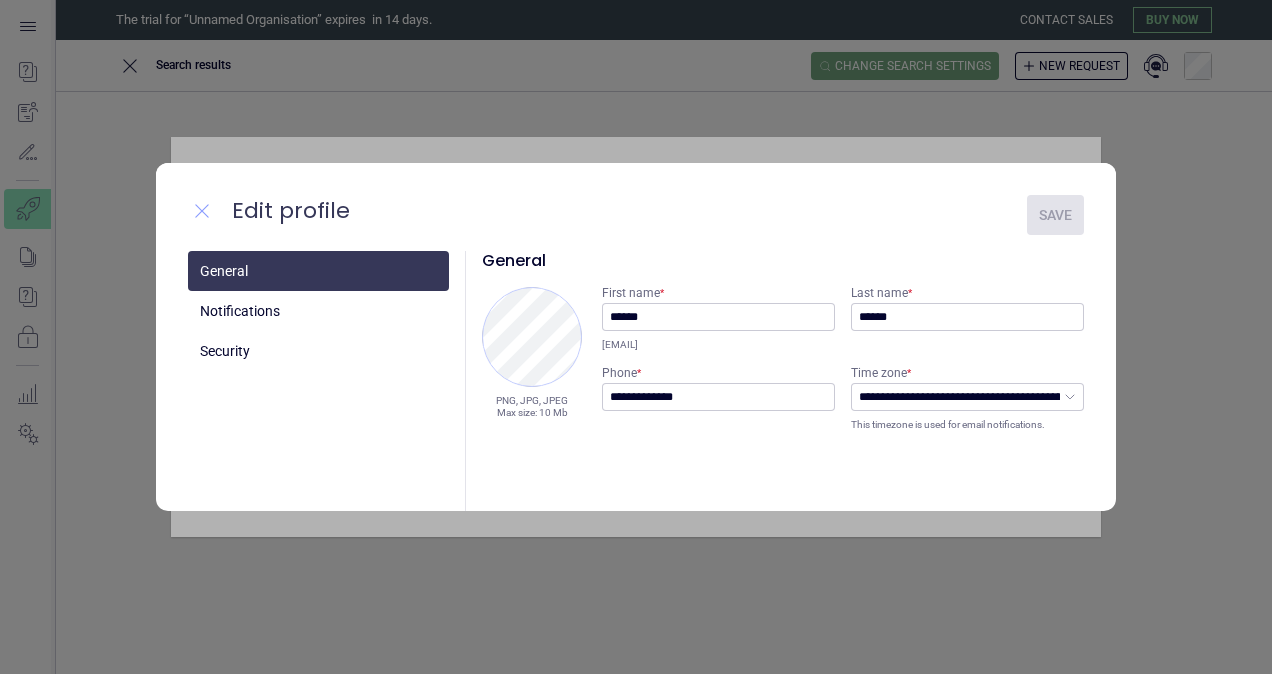 click at bounding box center (202, 211) 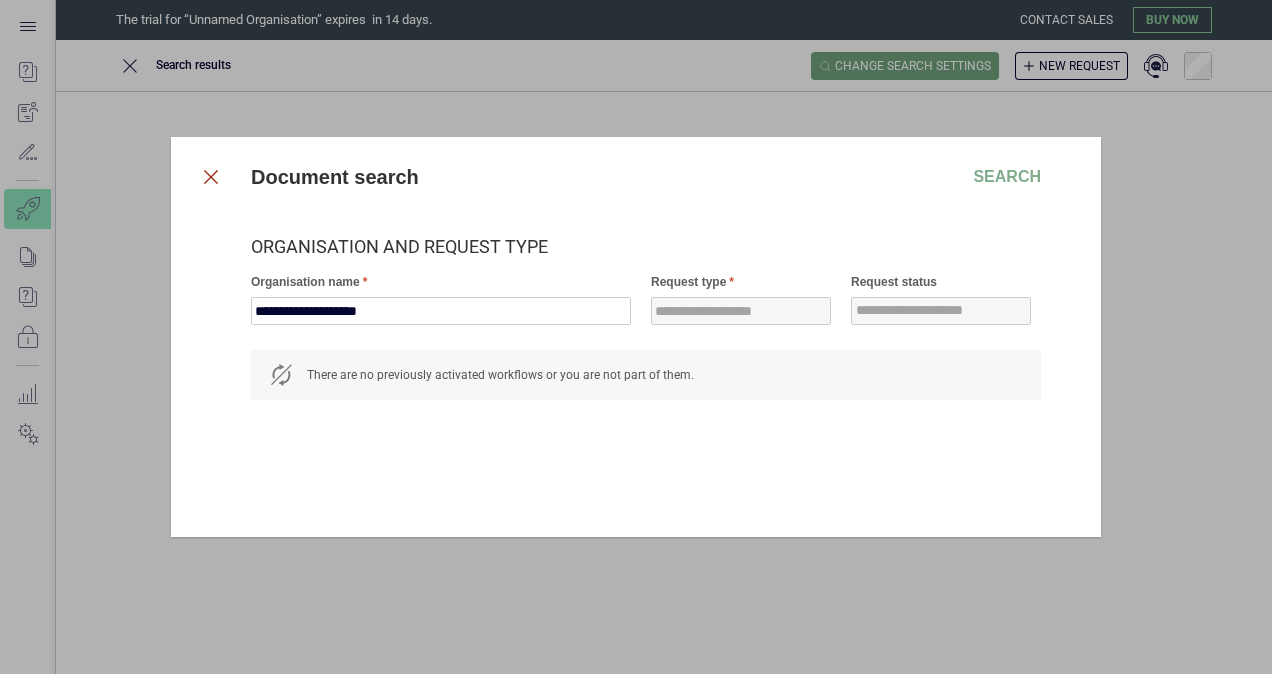 click at bounding box center [211, 177] 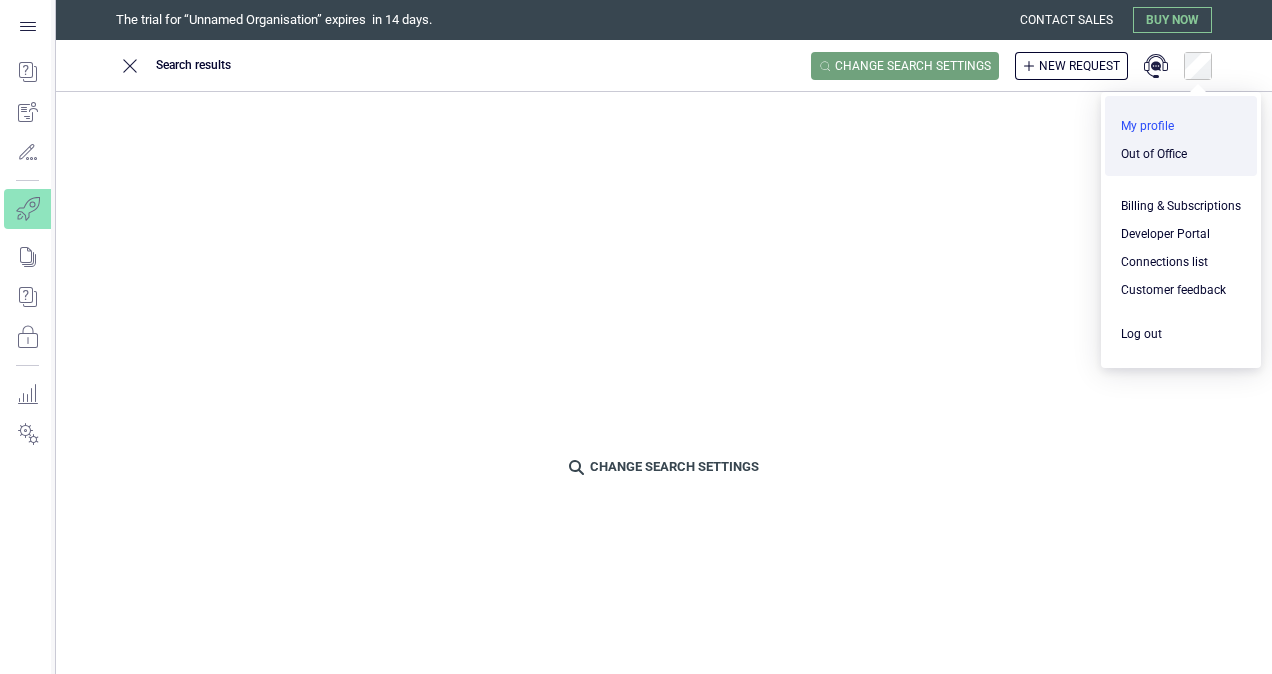 click at bounding box center (1181, 126) 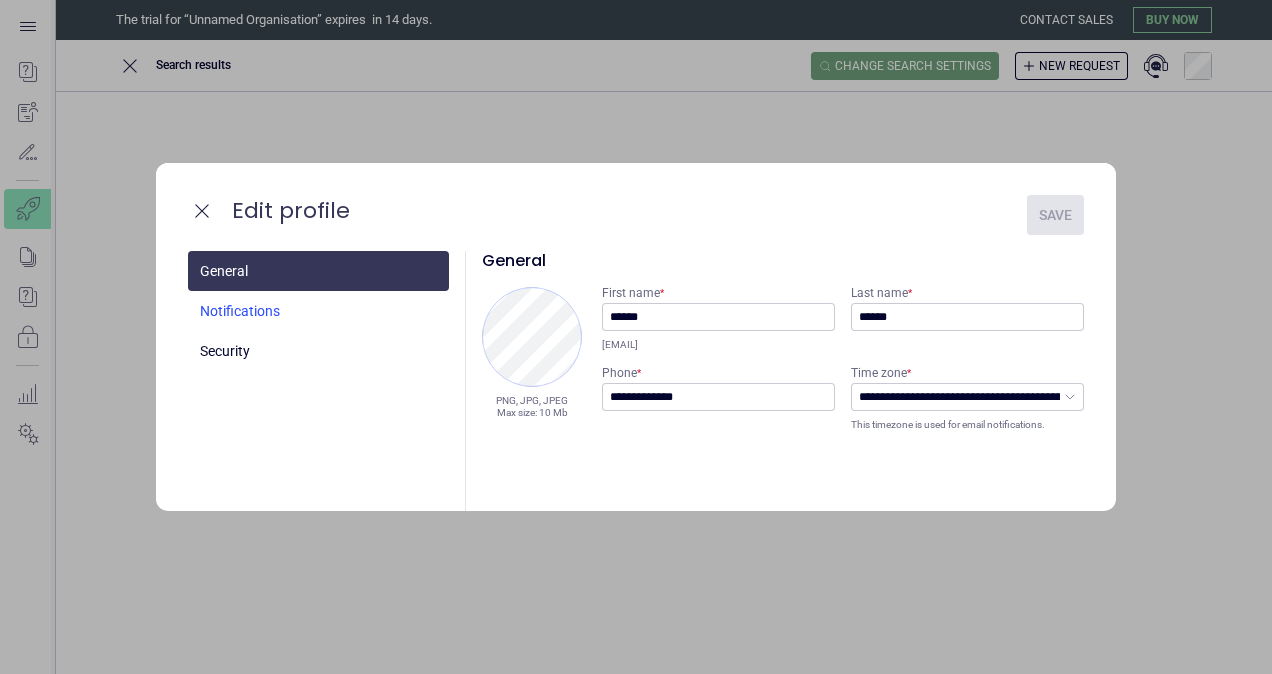 click at bounding box center (318, 311) 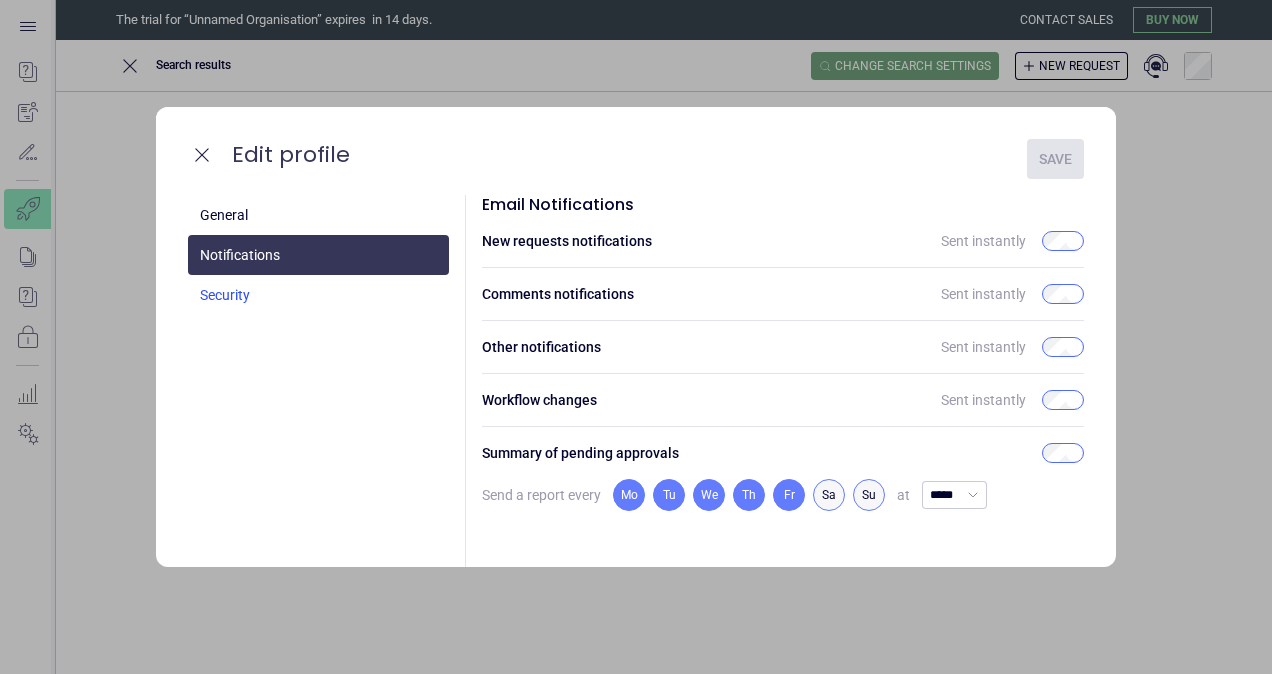 click at bounding box center (318, 295) 